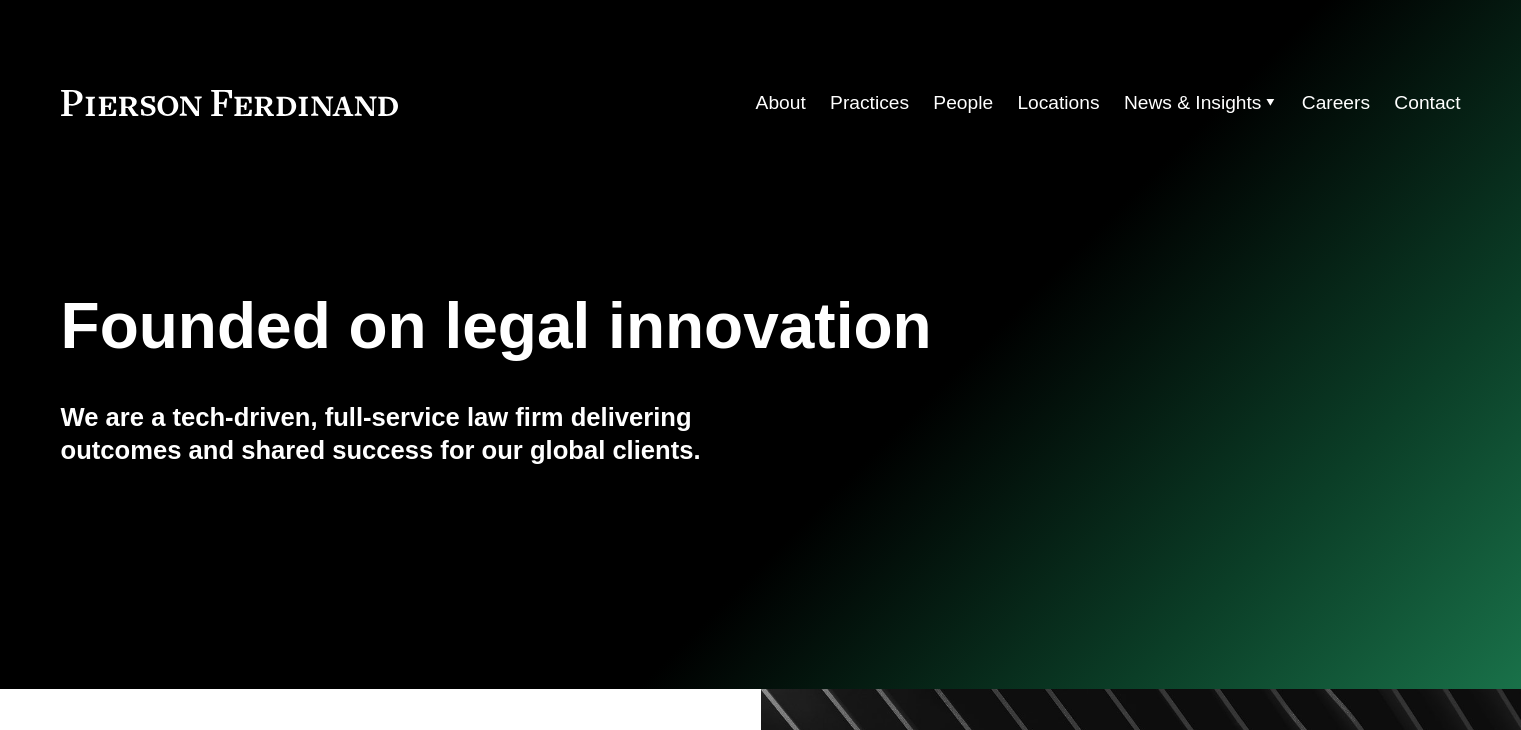 scroll, scrollTop: 0, scrollLeft: 0, axis: both 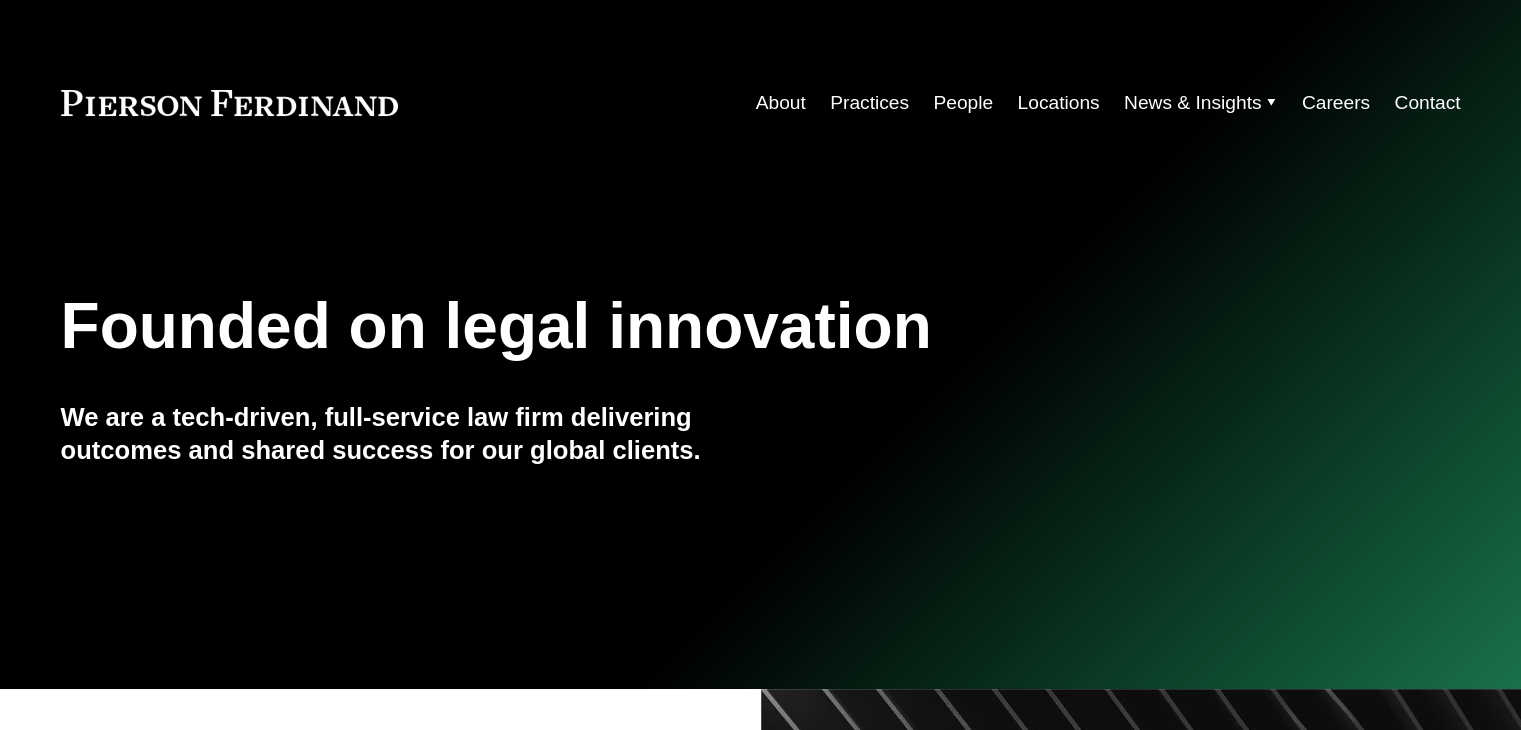 click on "People" at bounding box center (963, 103) 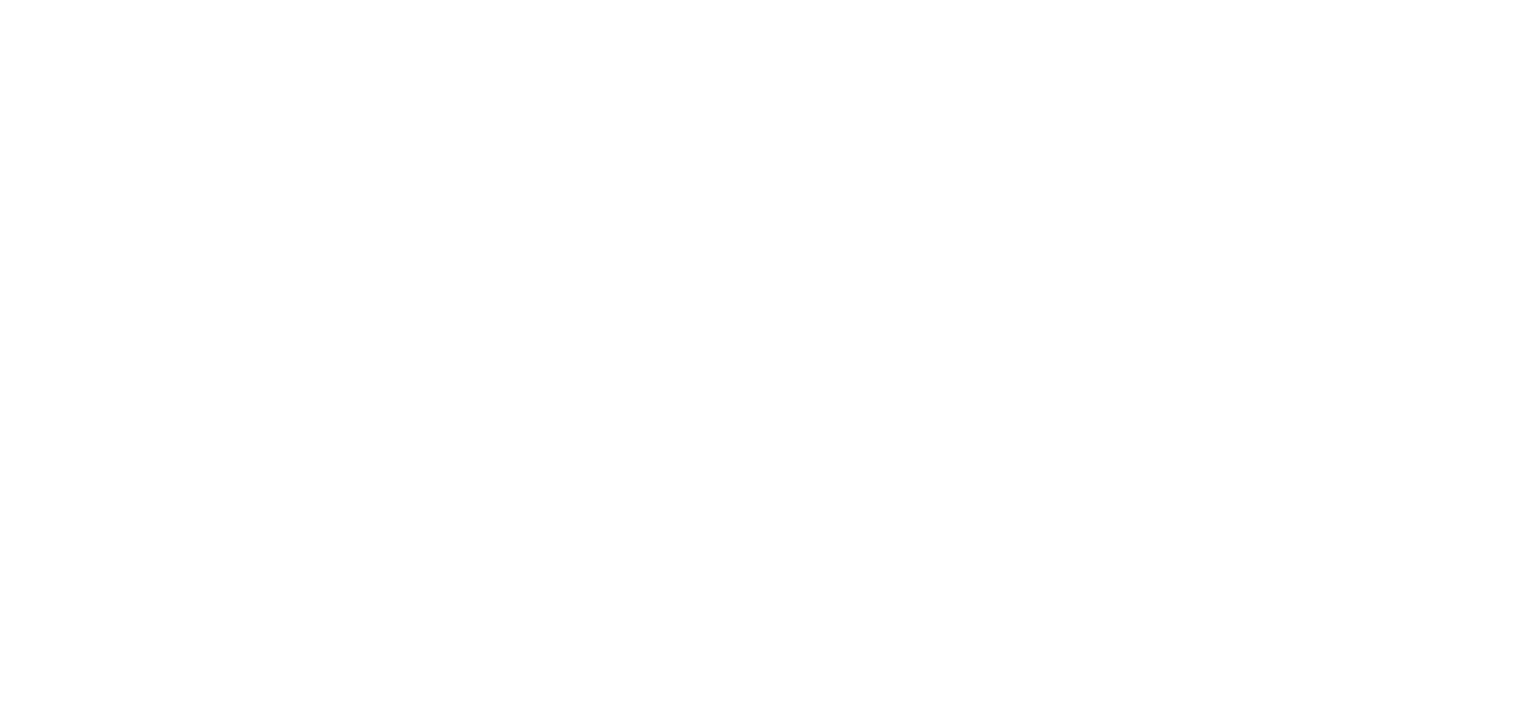 scroll, scrollTop: 0, scrollLeft: 0, axis: both 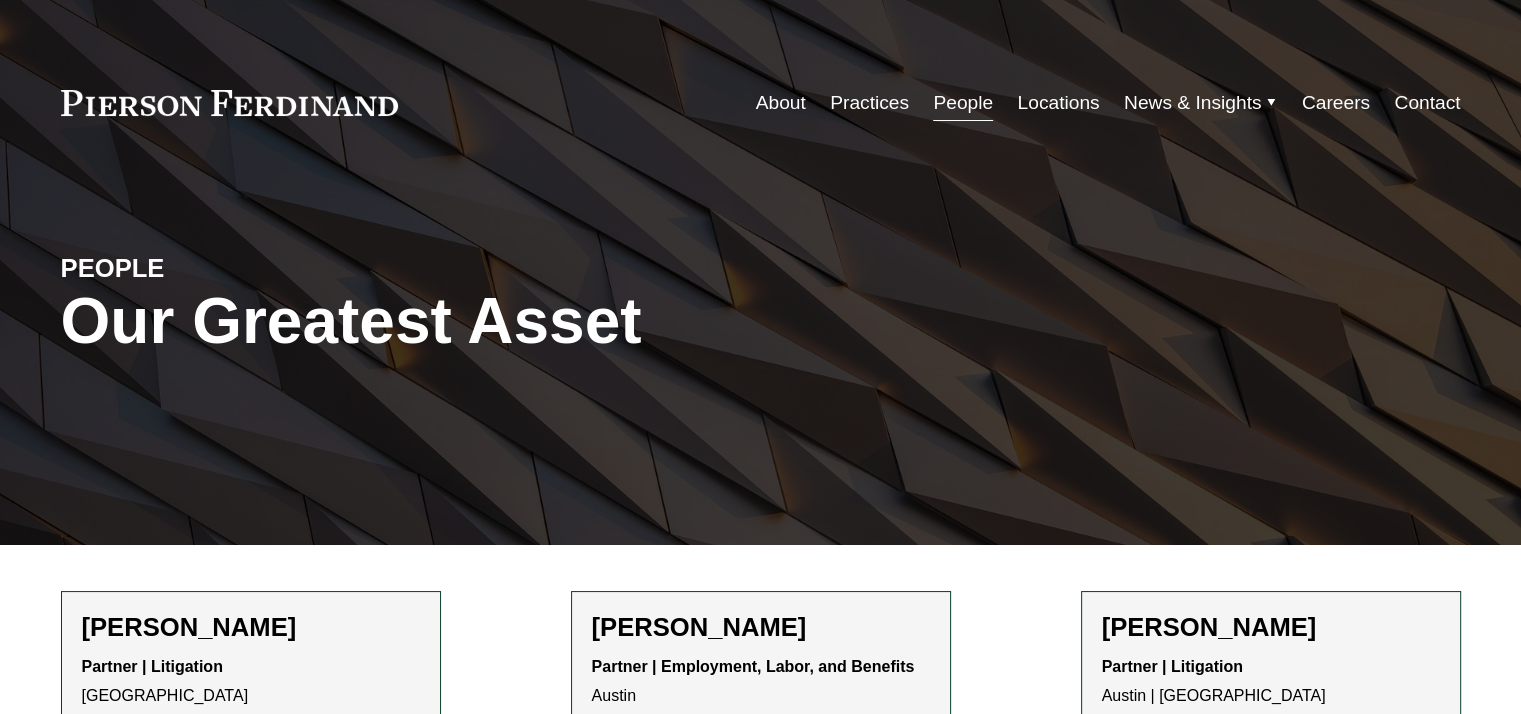 click on "People" at bounding box center [963, 103] 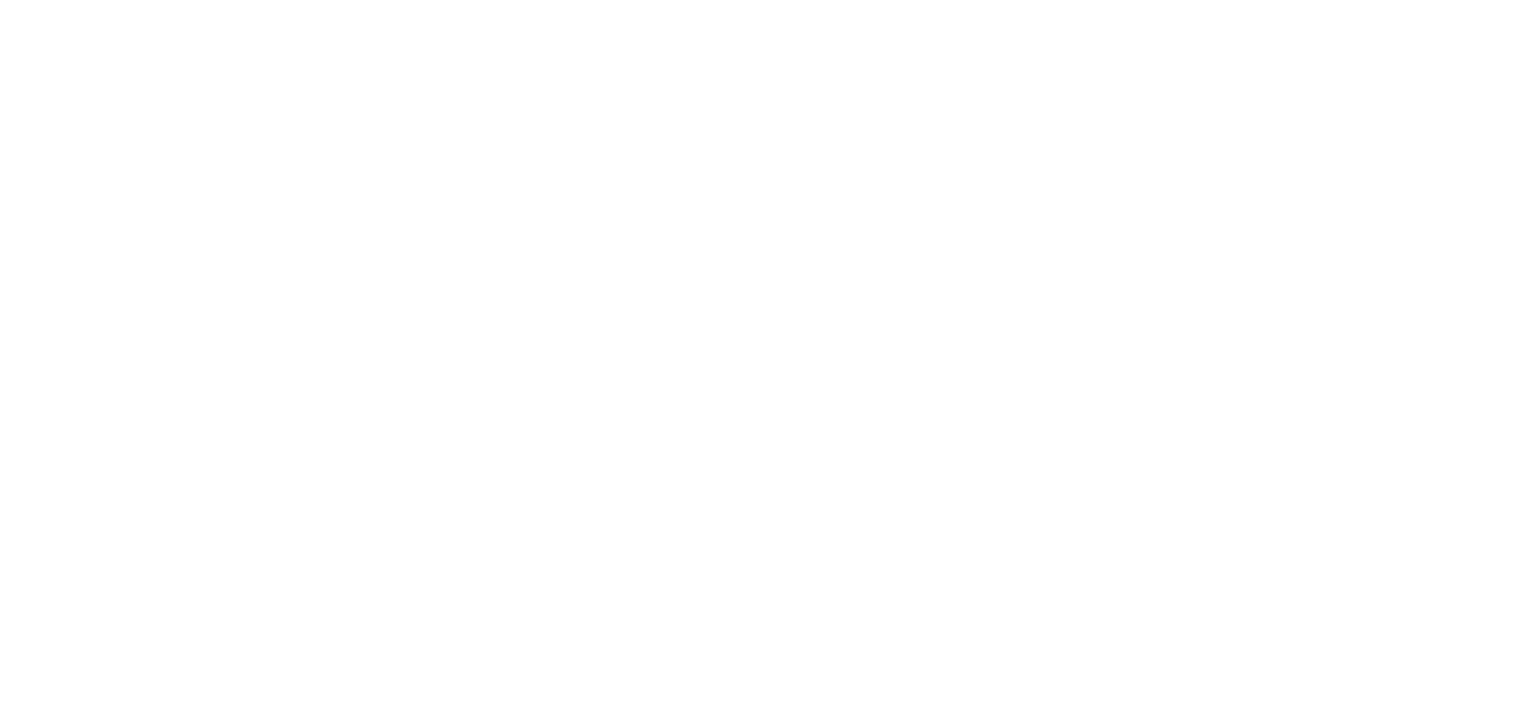 scroll, scrollTop: 0, scrollLeft: 0, axis: both 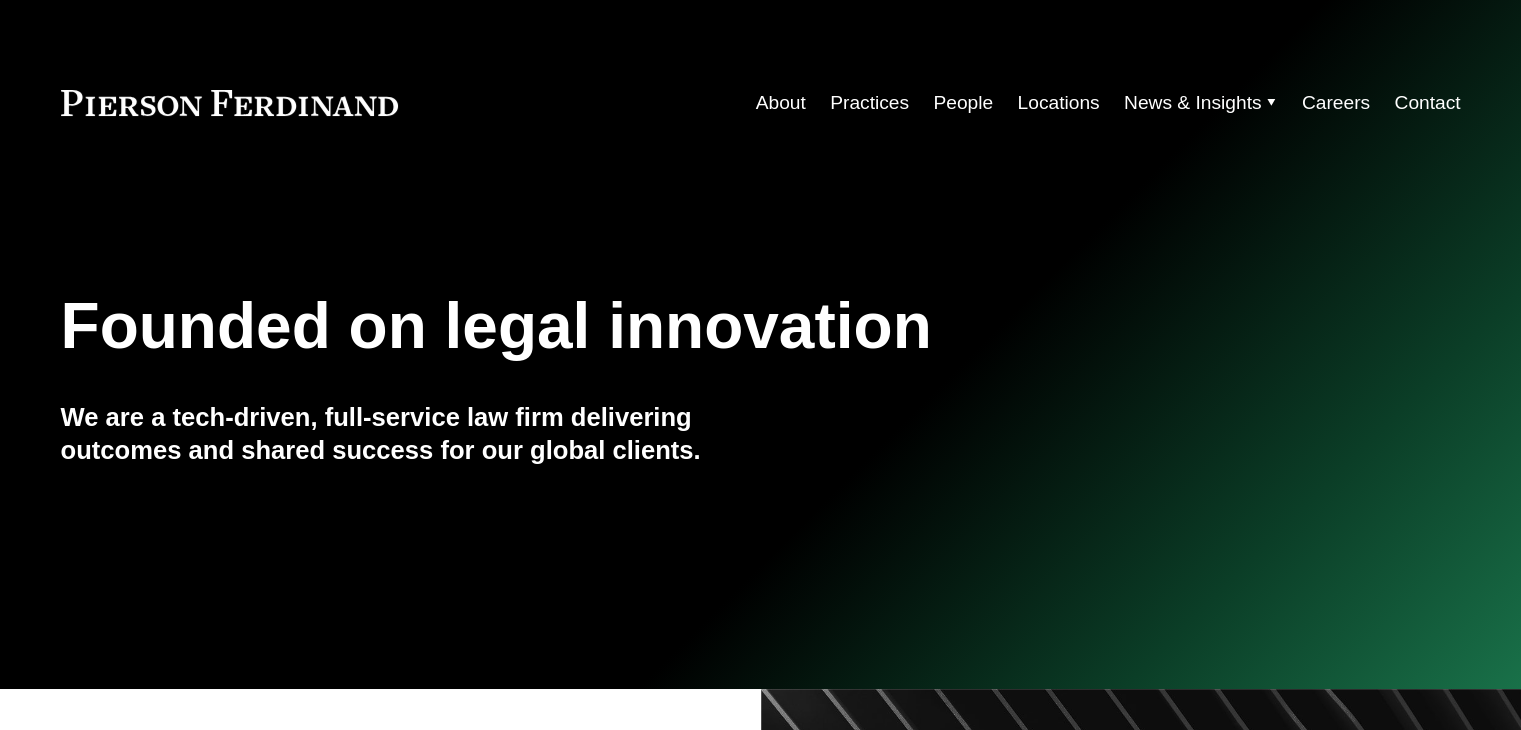 click on "Skip to Content" at bounding box center (-14302, 99) 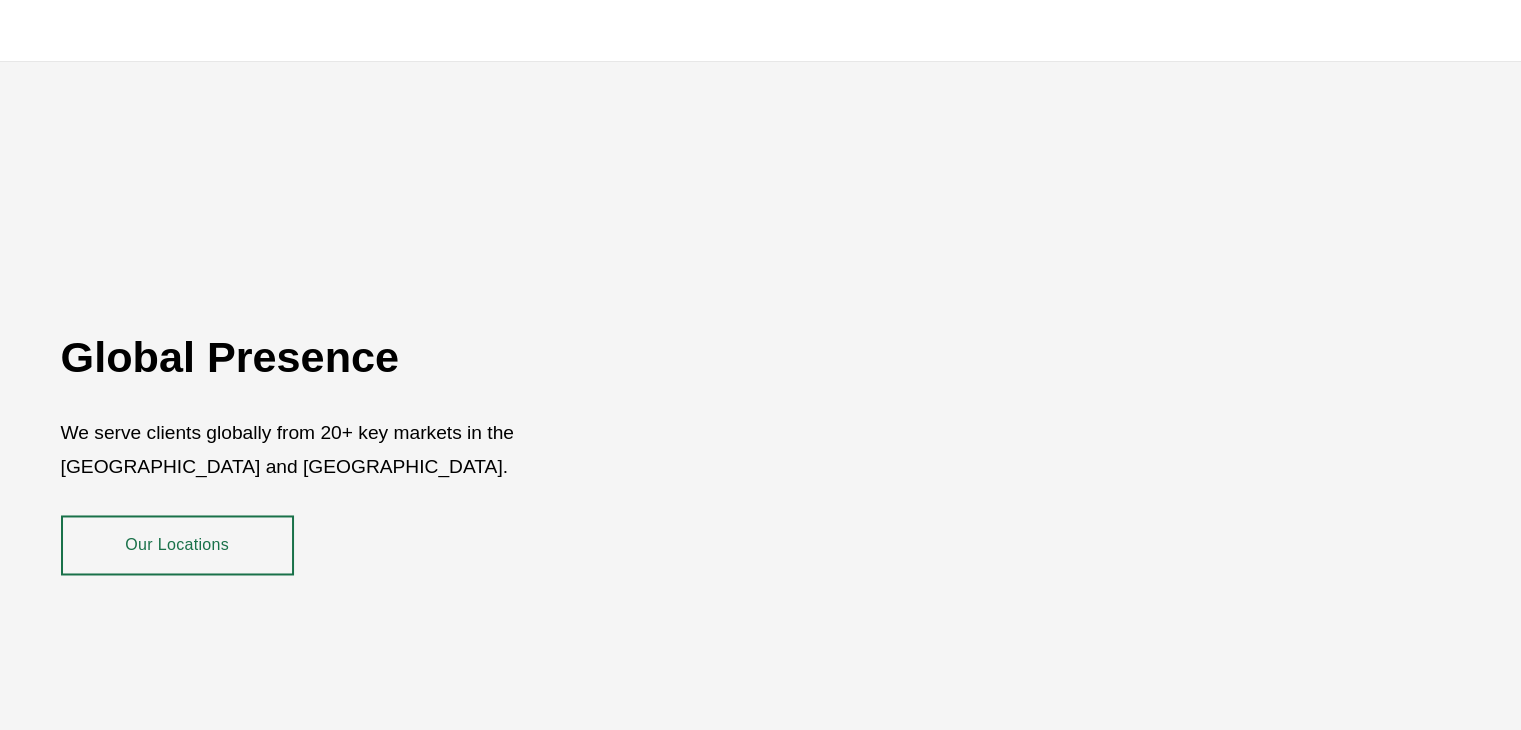 scroll, scrollTop: 3068, scrollLeft: 0, axis: vertical 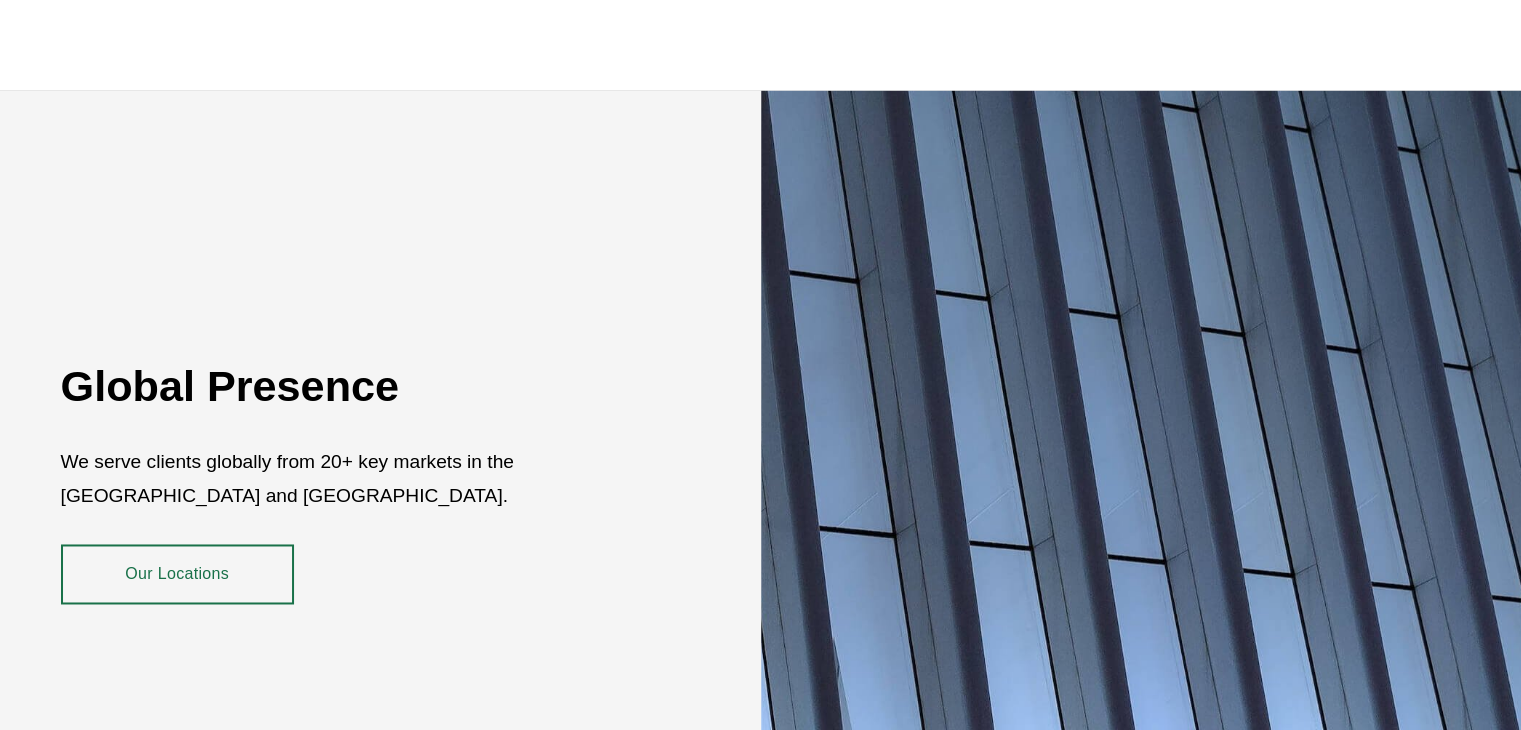 click on "Meet Our People" at bounding box center (993, -1039) 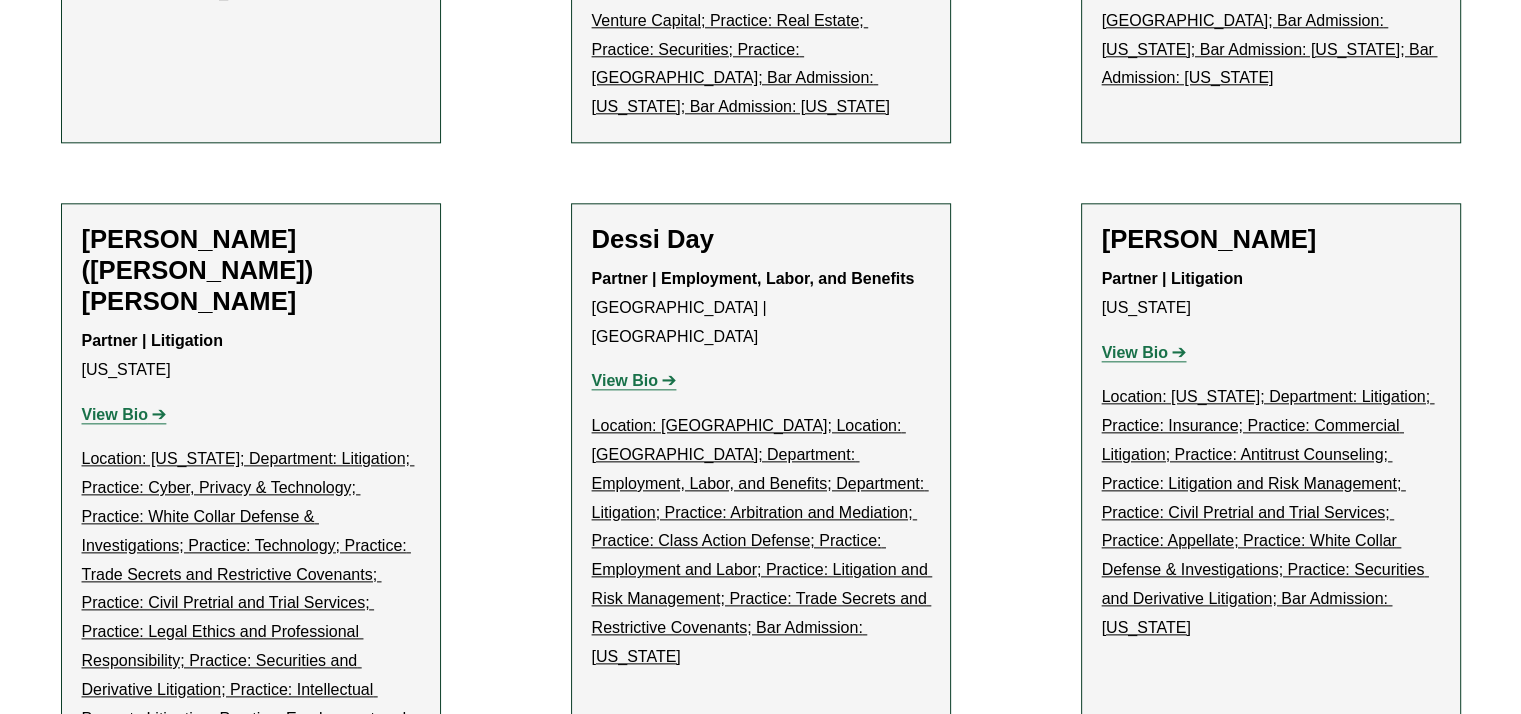 scroll, scrollTop: 10100, scrollLeft: 0, axis: vertical 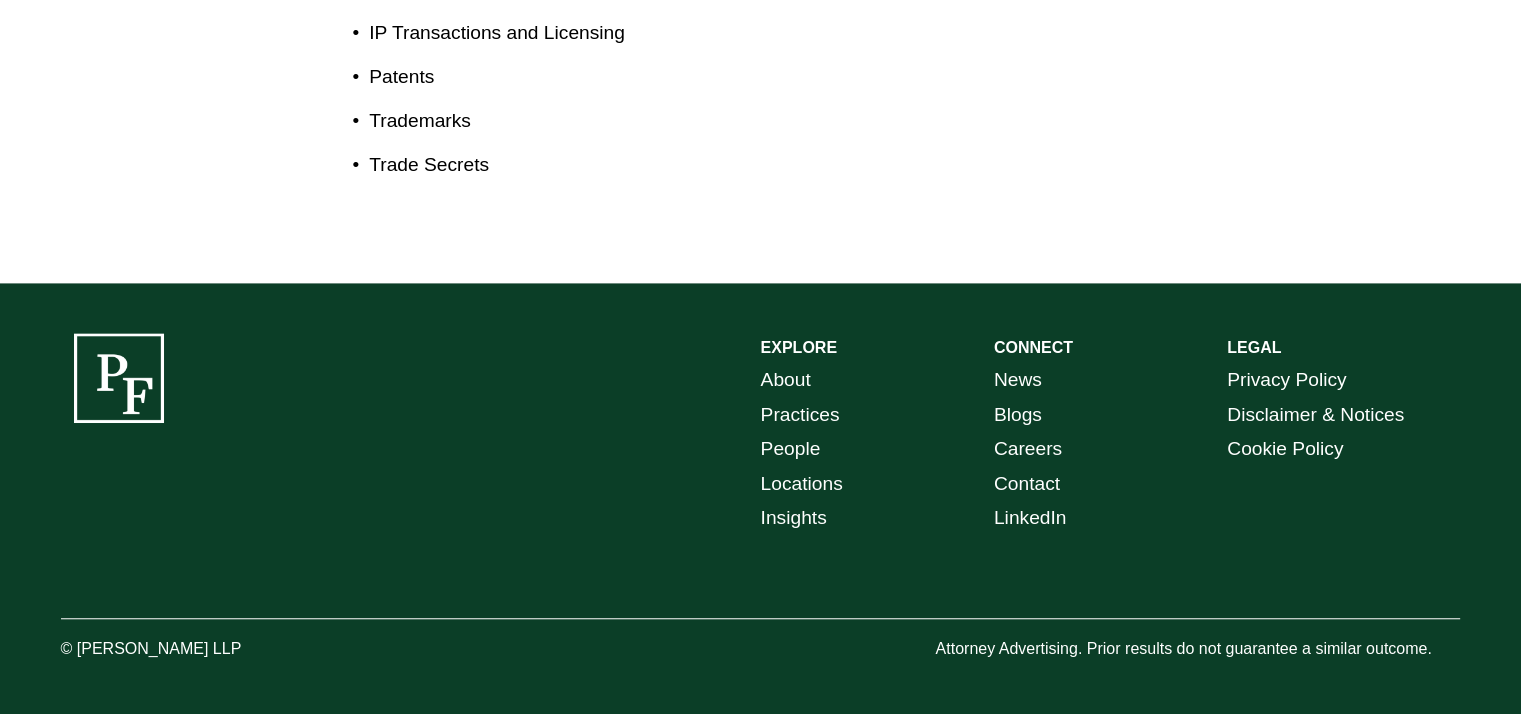 drag, startPoint x: 794, startPoint y: 293, endPoint x: 1046, endPoint y: 284, distance: 252.16066 